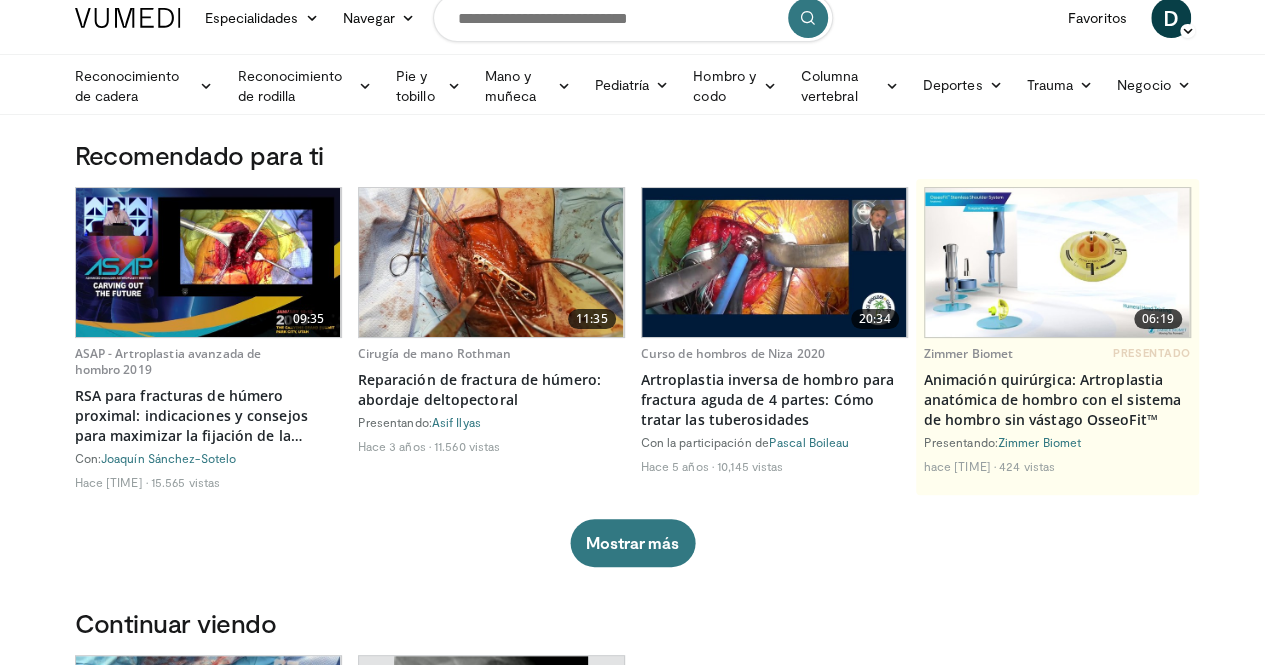 scroll, scrollTop: 0, scrollLeft: 0, axis: both 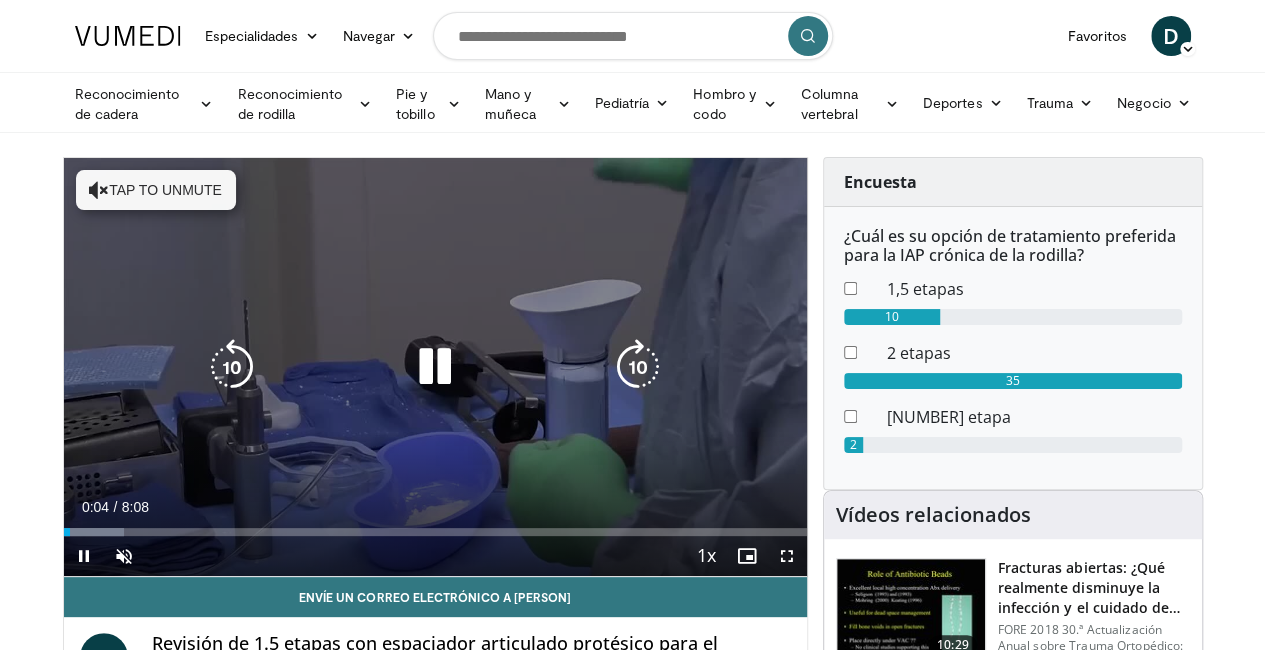 click on "Tap to unmute" at bounding box center (156, 190) 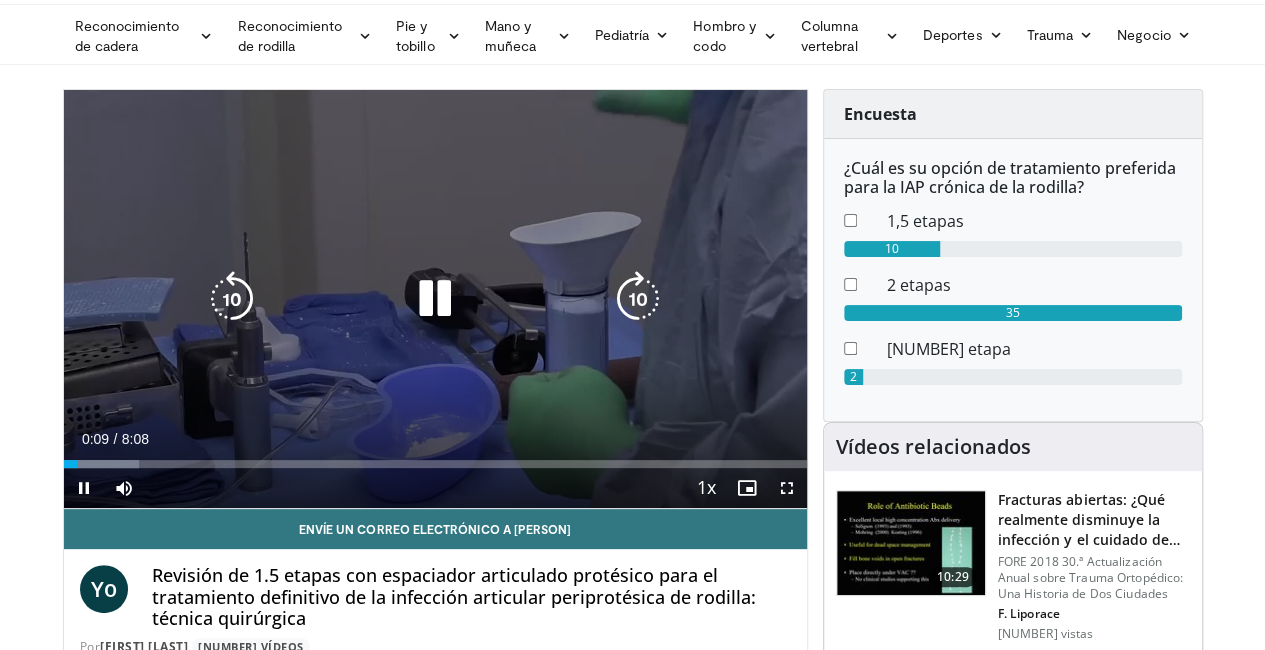 scroll, scrollTop: 100, scrollLeft: 0, axis: vertical 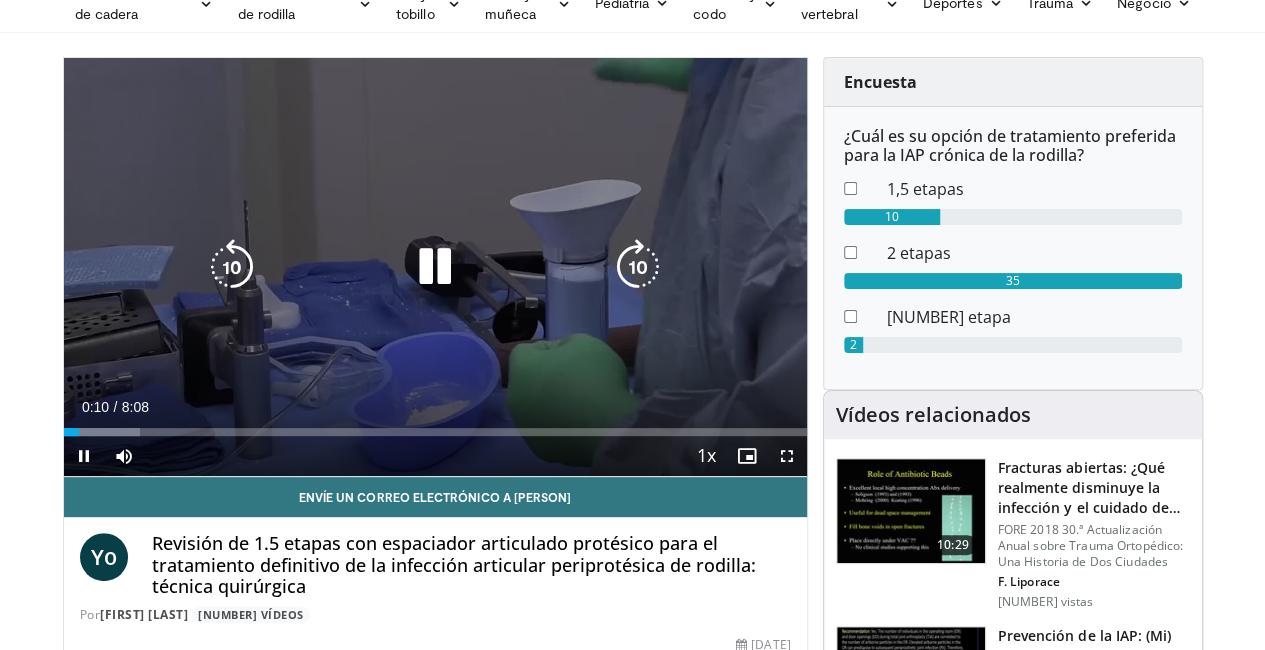 click at bounding box center (435, 267) 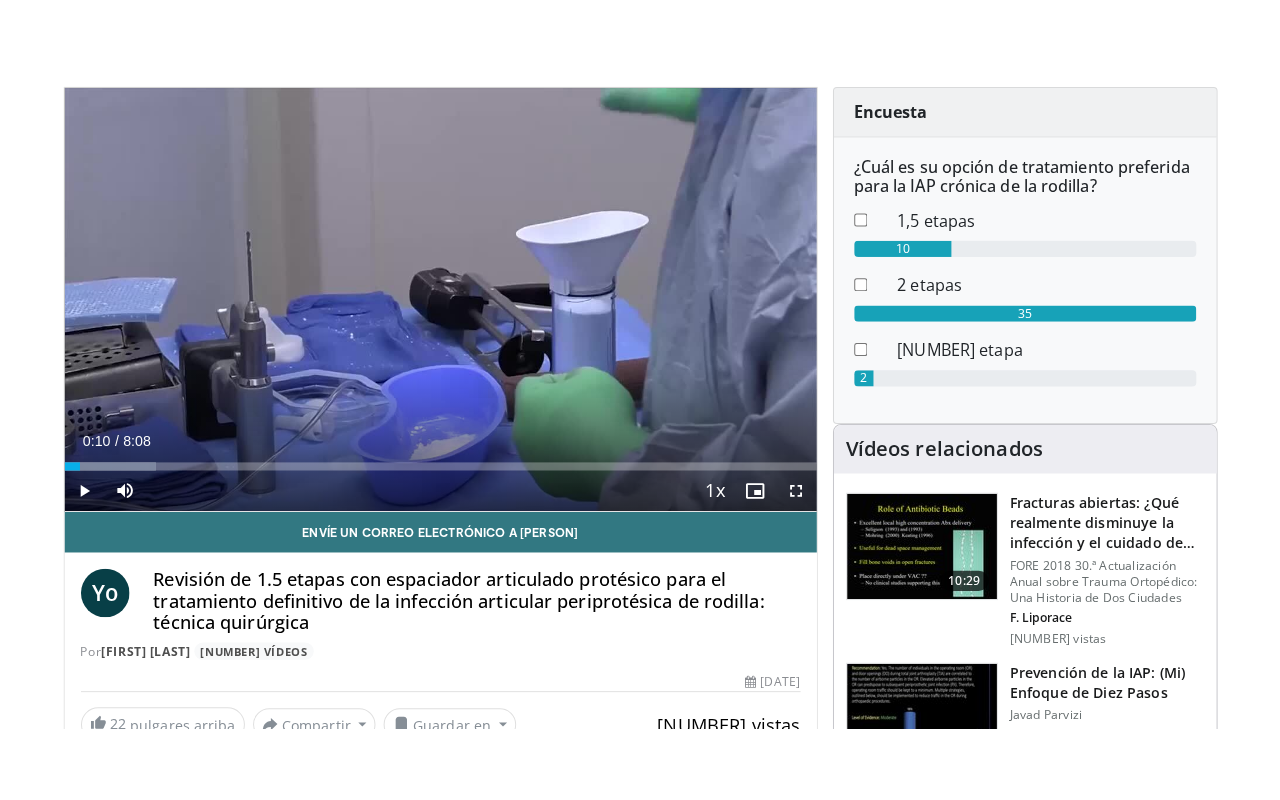 scroll, scrollTop: 100, scrollLeft: 0, axis: vertical 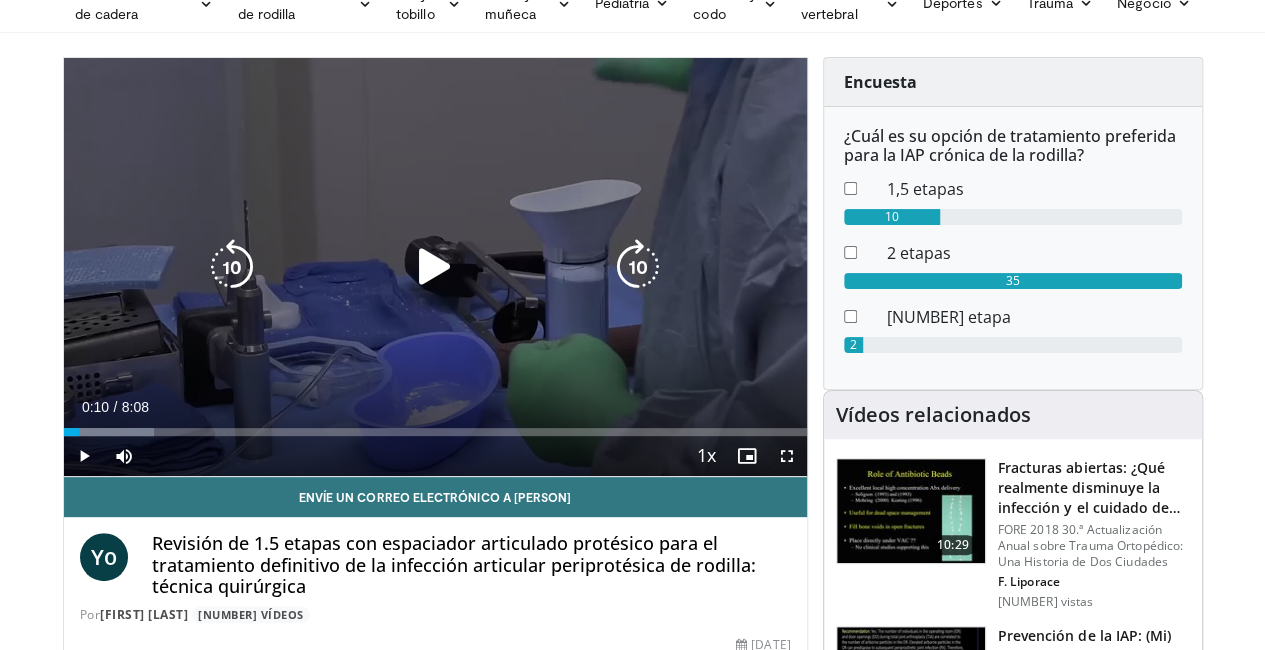 click at bounding box center [435, 267] 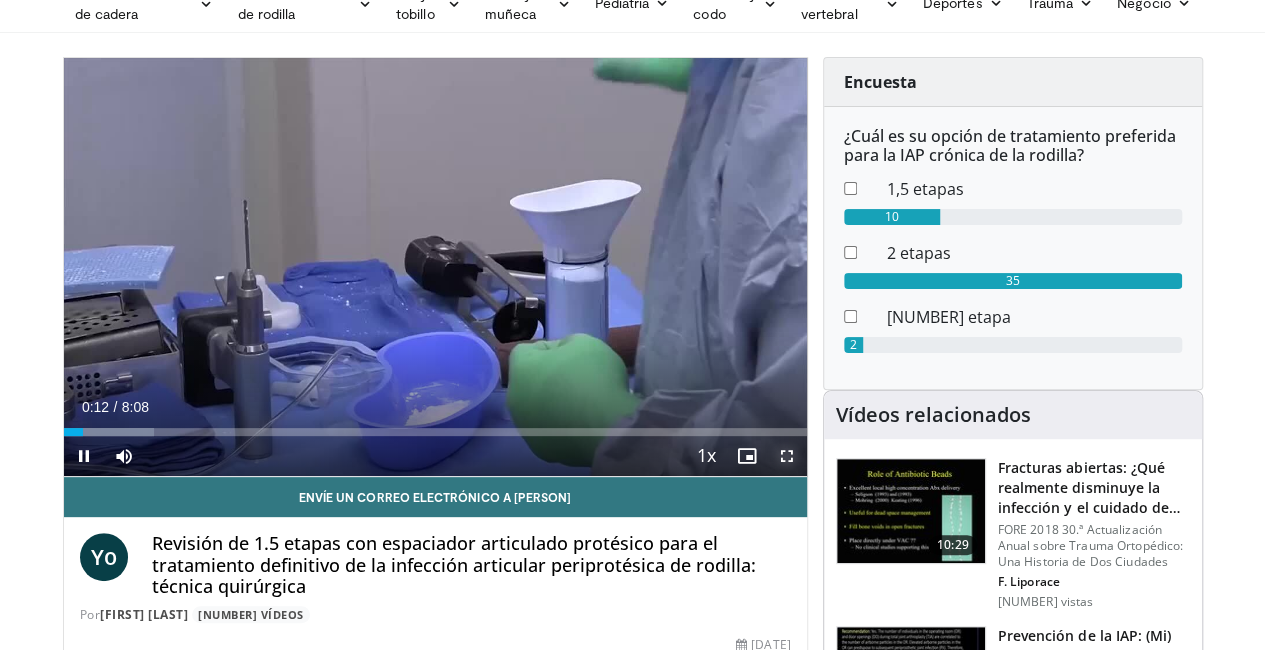 drag, startPoint x: 796, startPoint y: 492, endPoint x: 796, endPoint y: 578, distance: 86 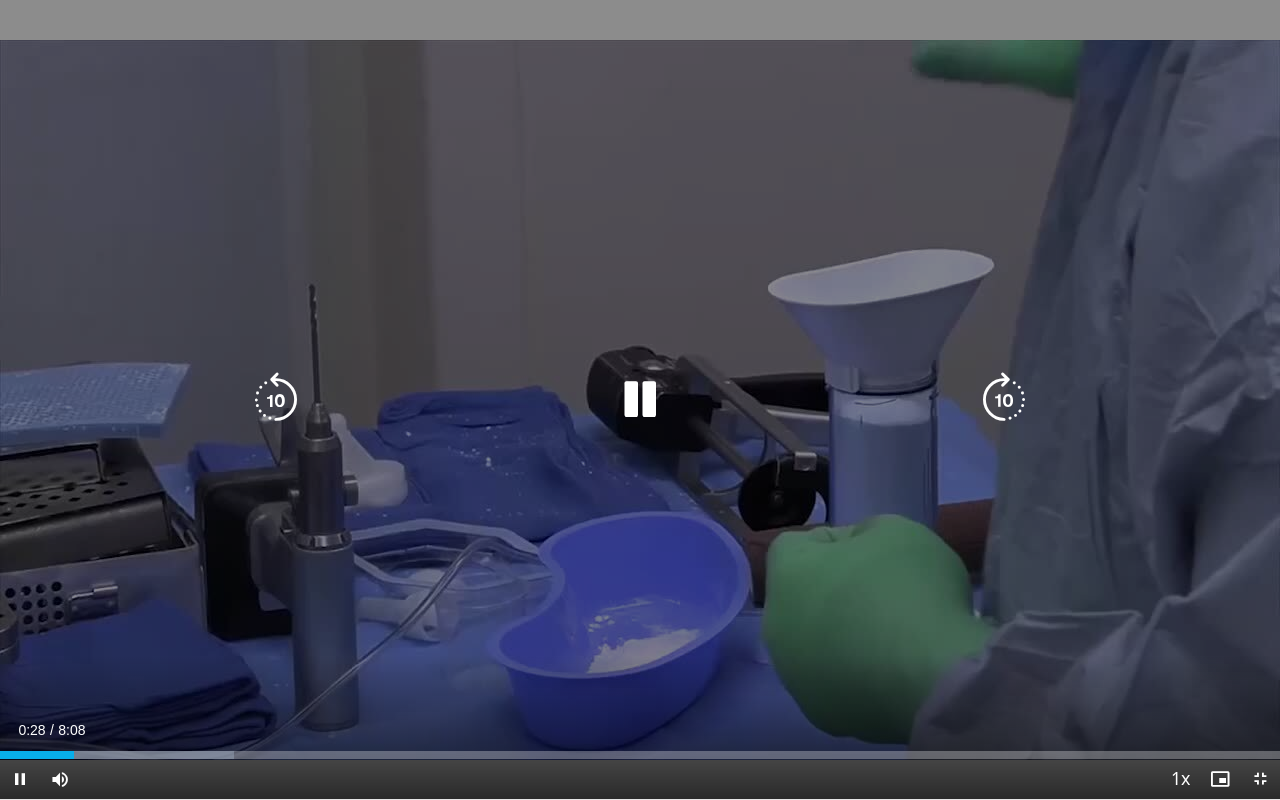 click at bounding box center [640, 400] 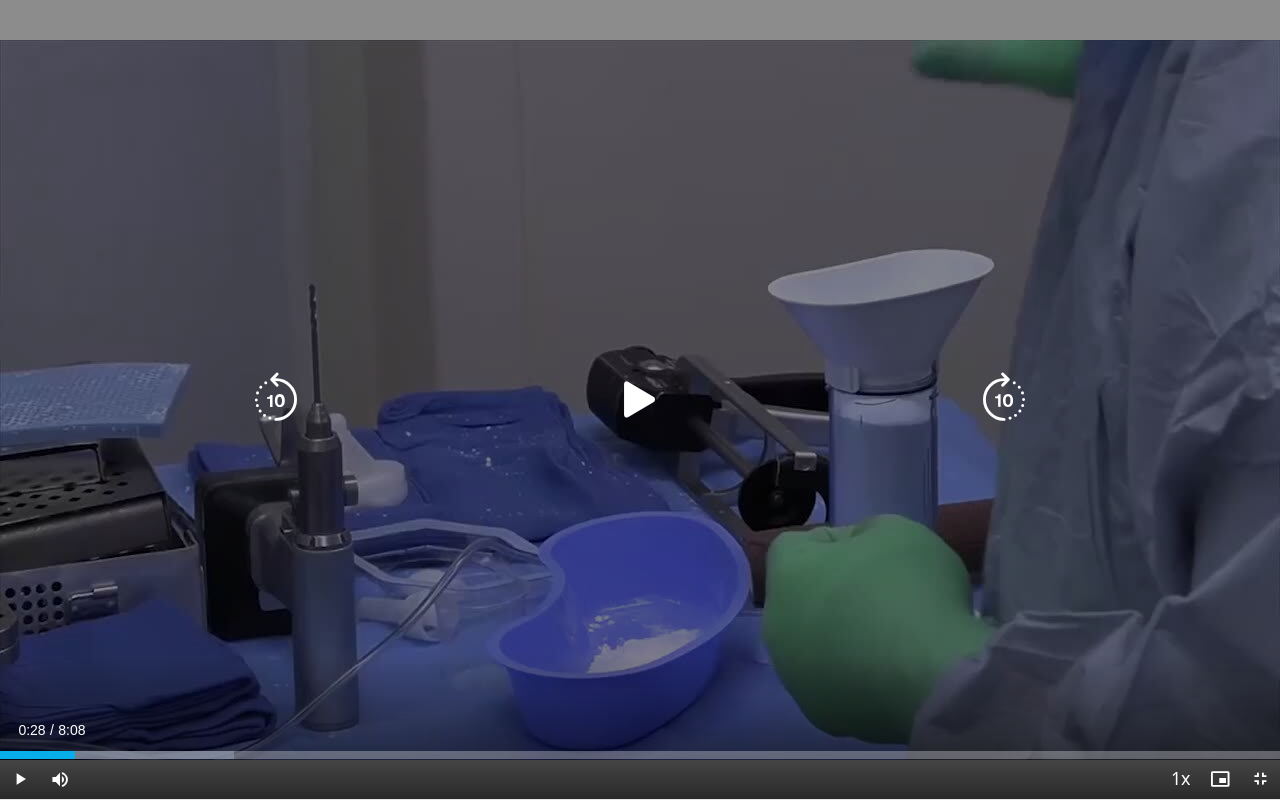 click at bounding box center [640, 400] 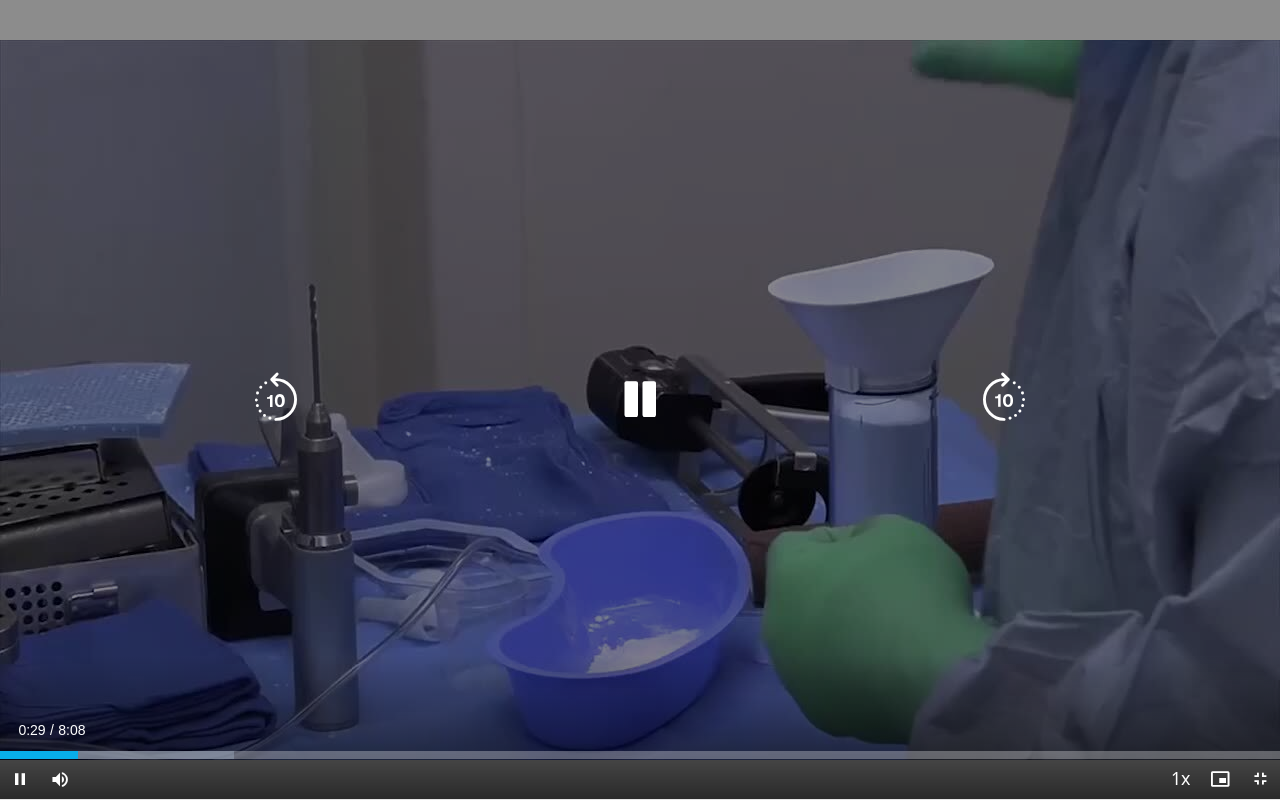 click at bounding box center (276, 400) 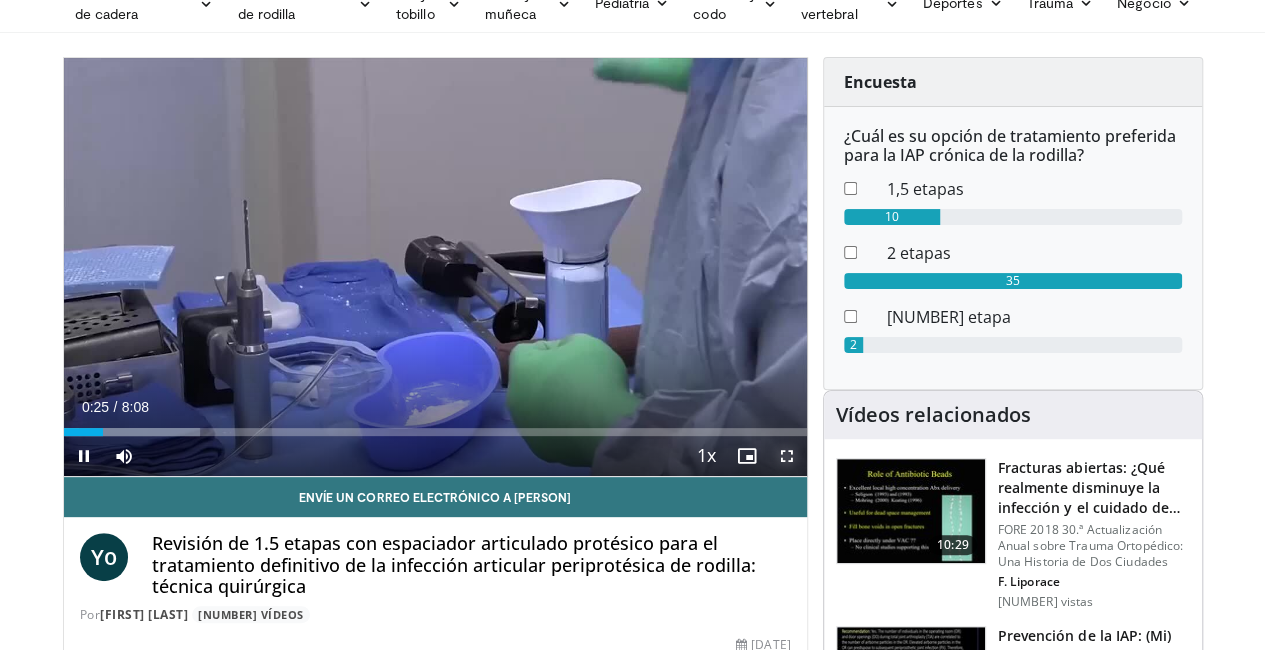 click at bounding box center [787, 456] 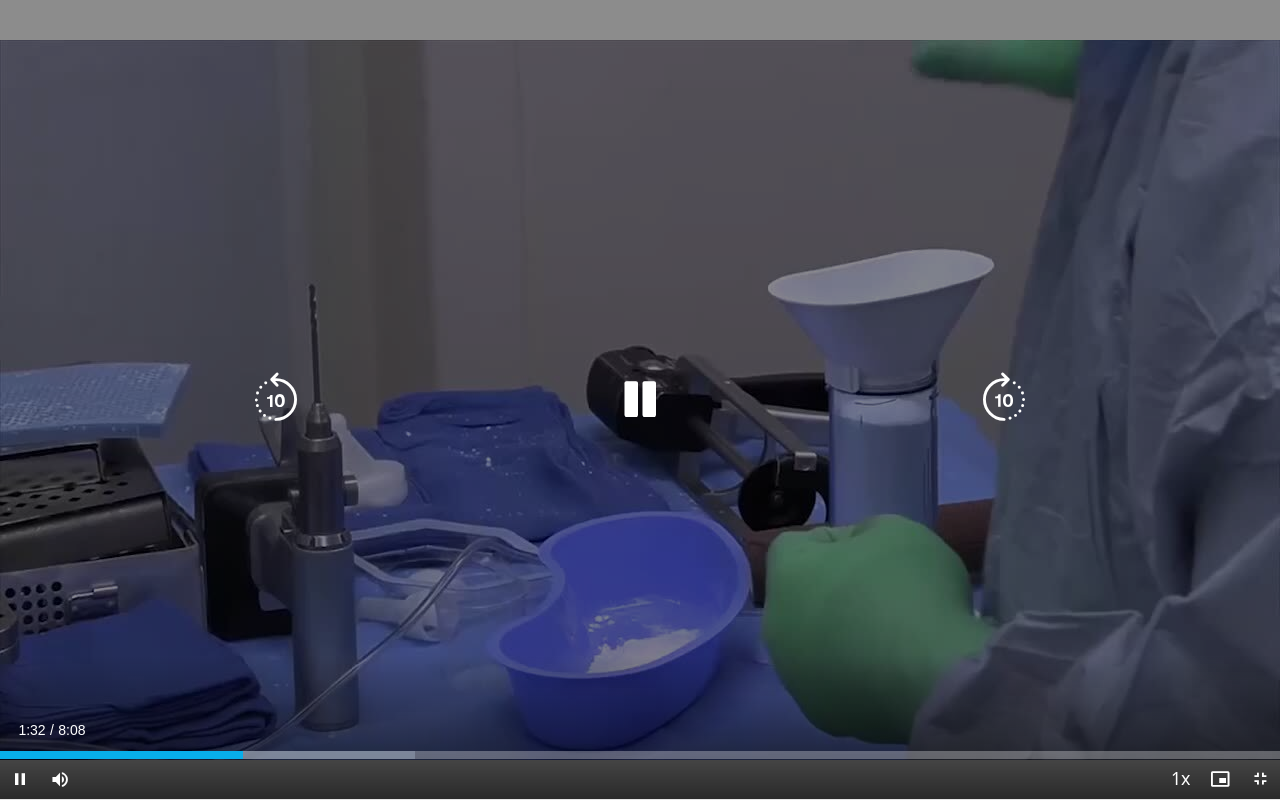 click at bounding box center (276, 400) 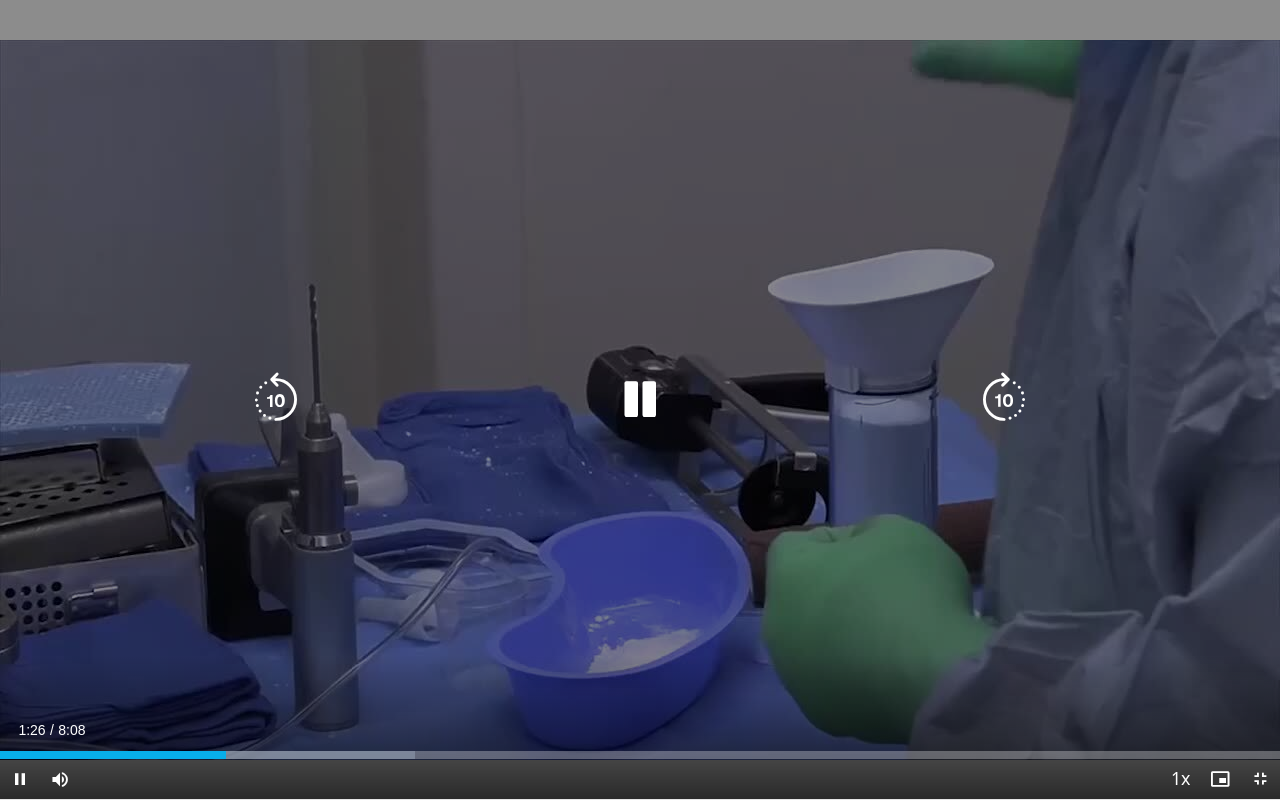 click at bounding box center [640, 400] 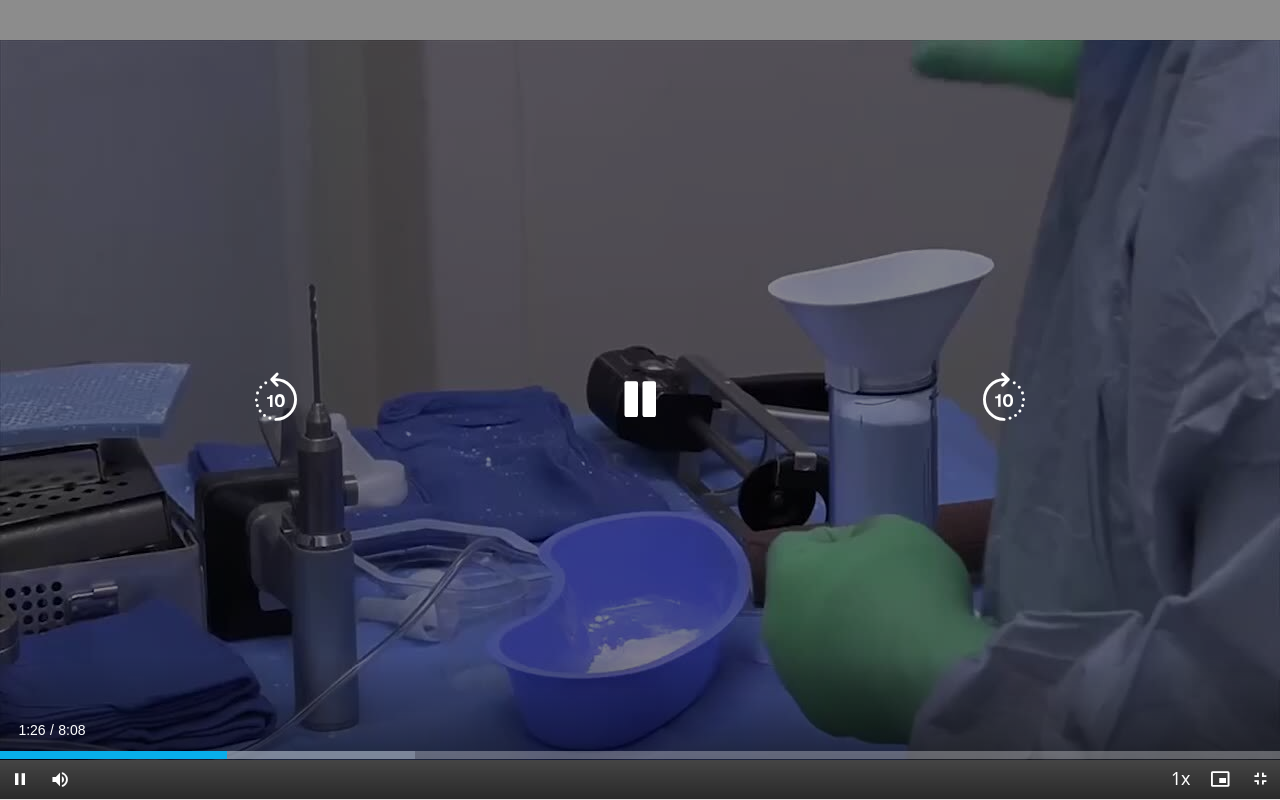 click at bounding box center (276, 400) 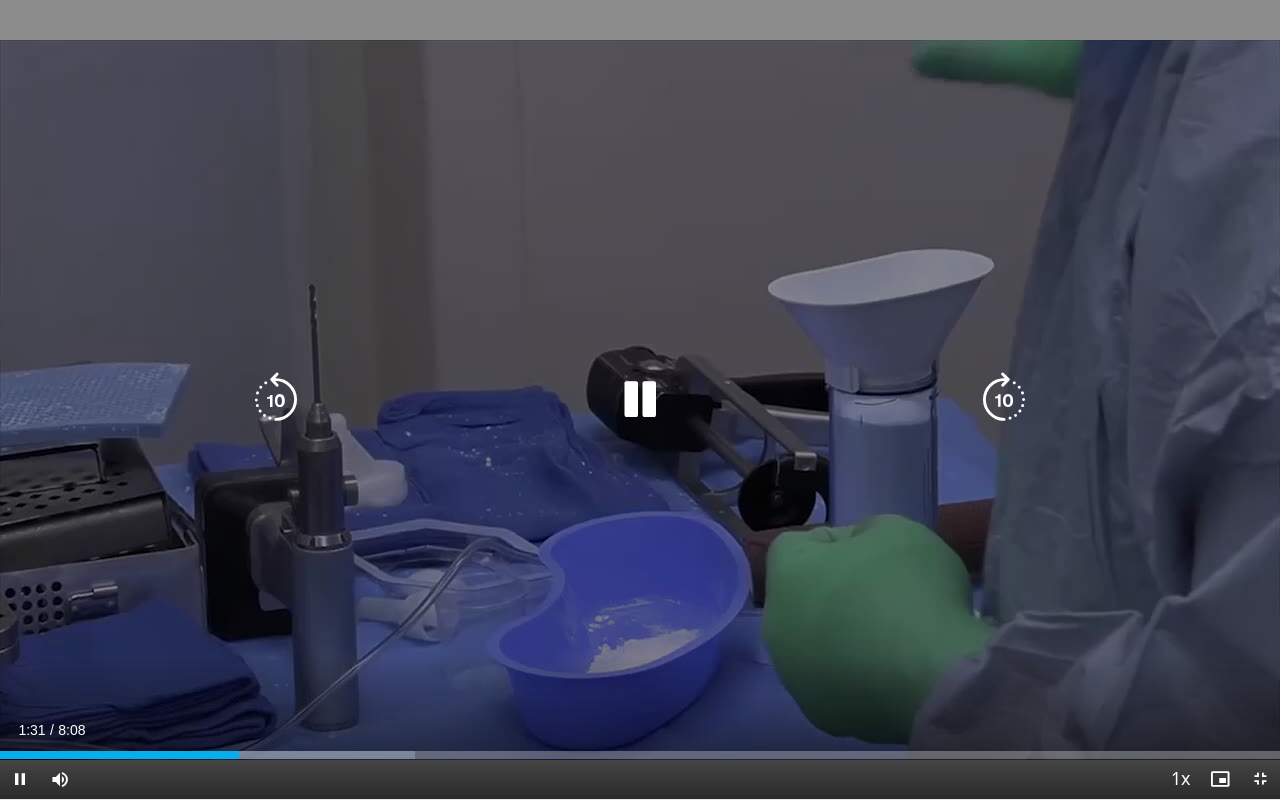 click at bounding box center [640, 400] 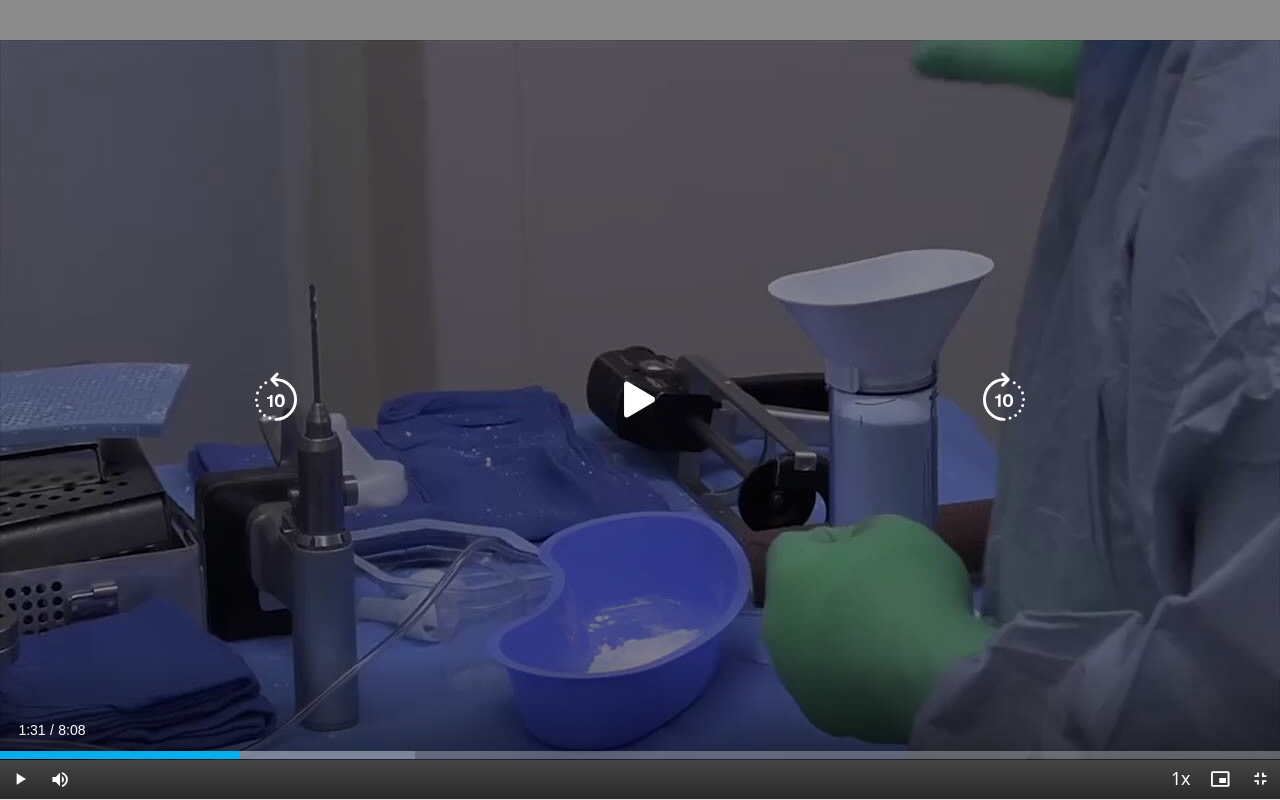 click at bounding box center (640, 400) 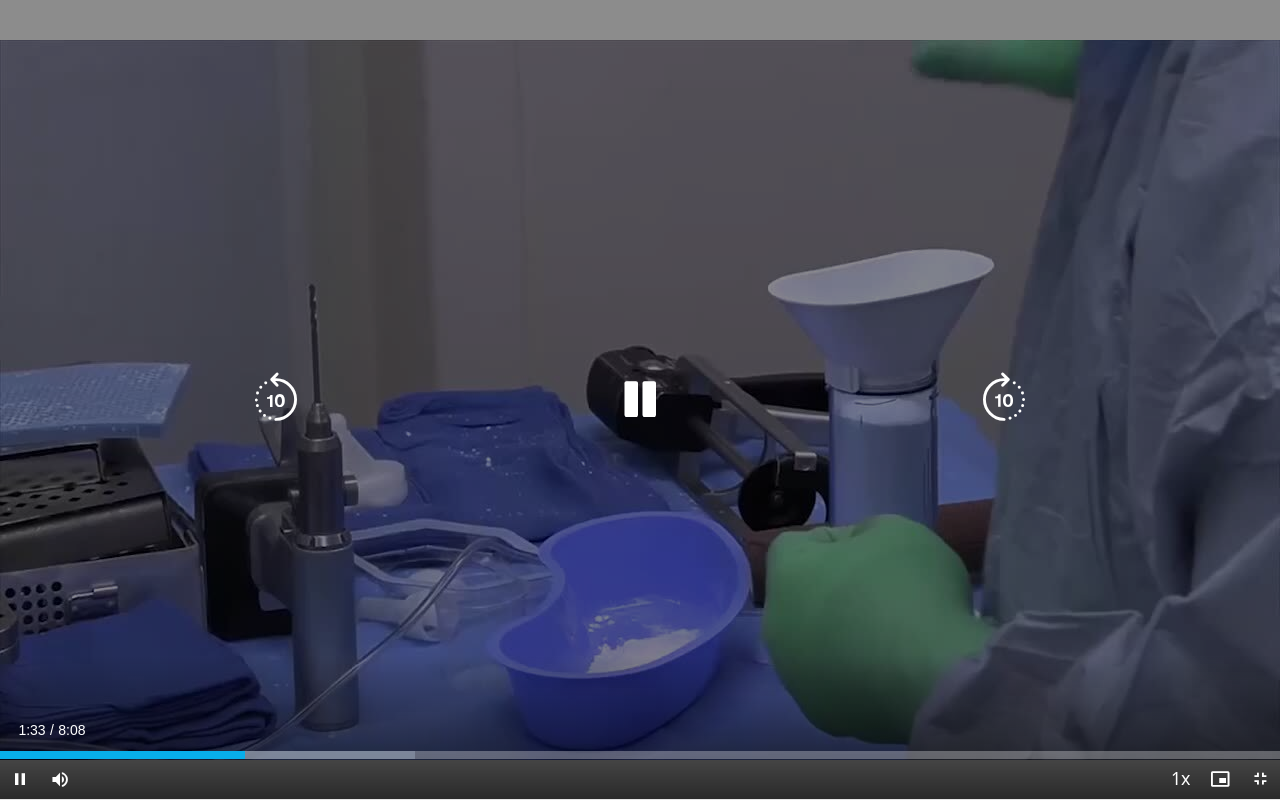 click on "10 seconds
Tap to unmute" at bounding box center [640, 399] 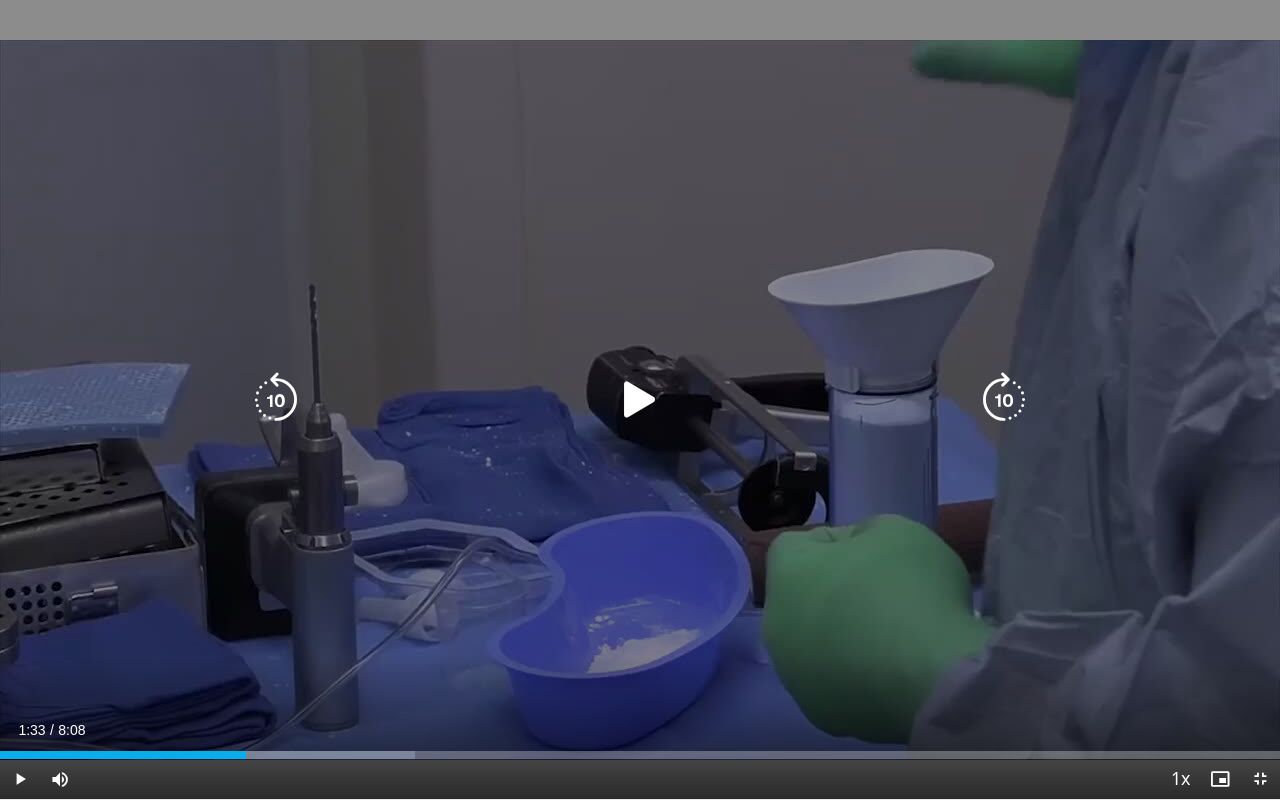 click on "10 seconds
Tap to unmute" at bounding box center (640, 399) 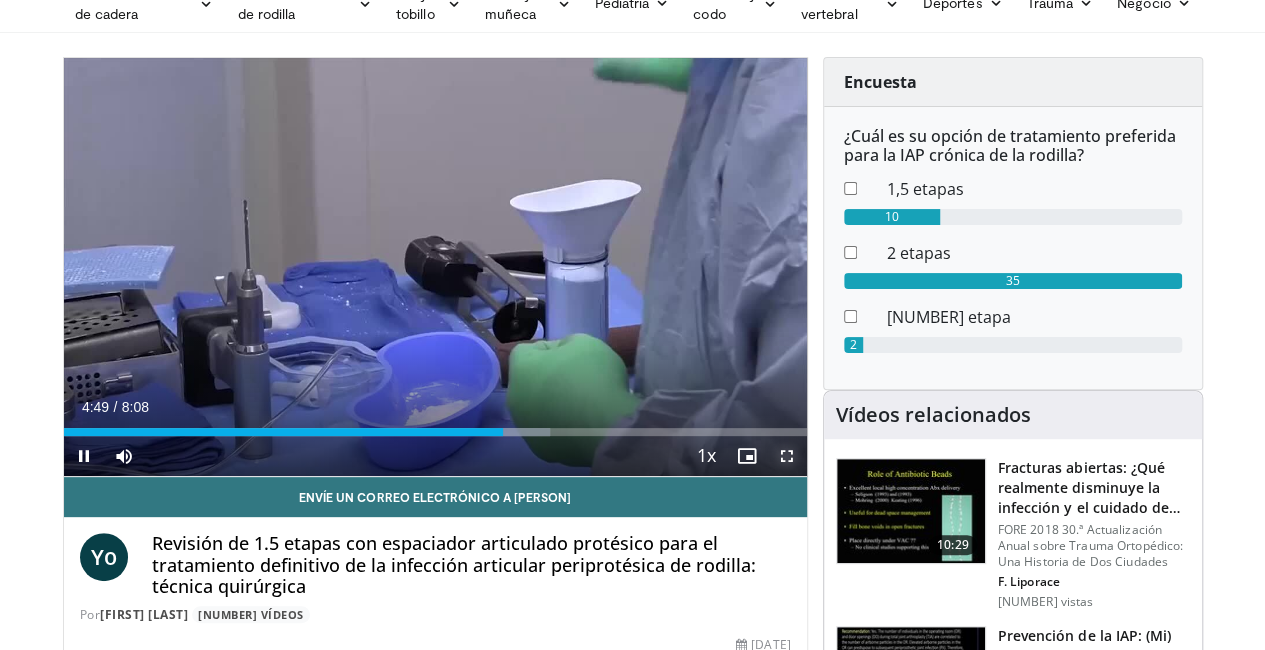 click at bounding box center (787, 456) 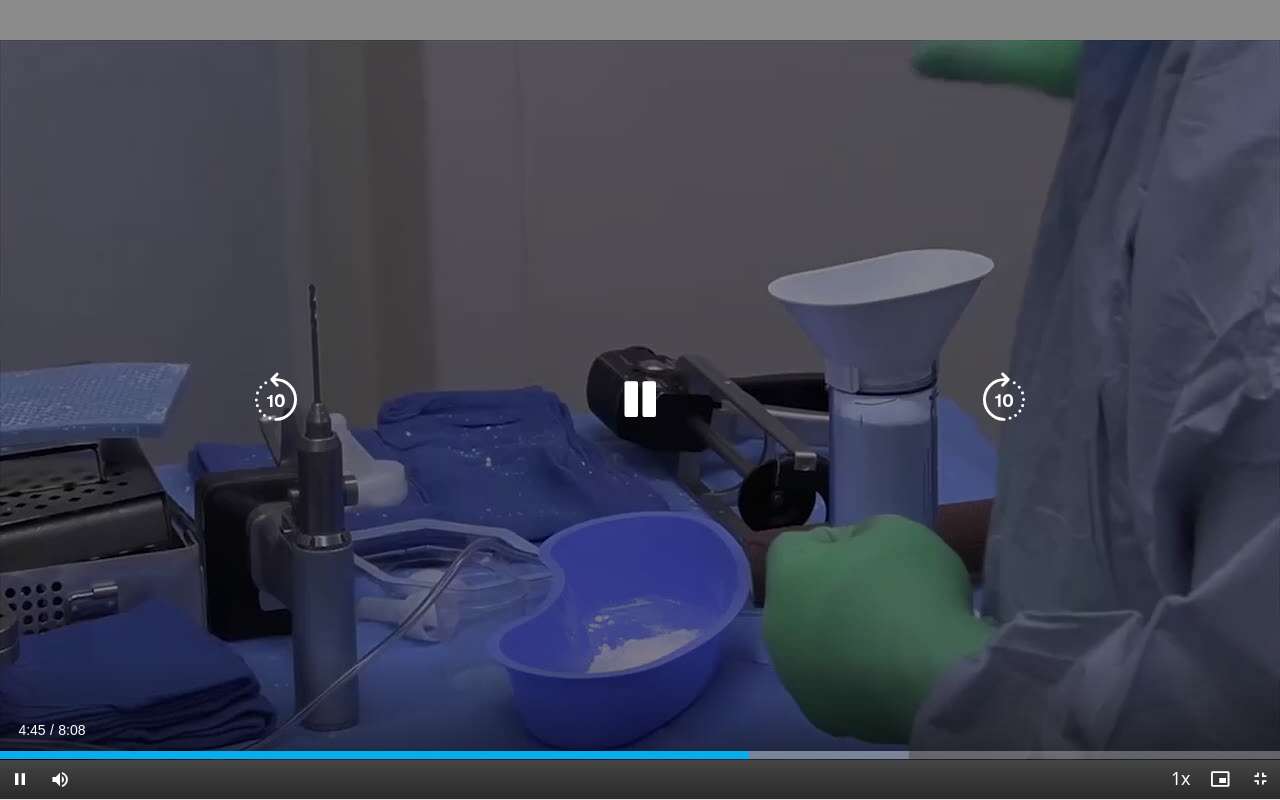 click on "10 seconds
Tap to unmute" at bounding box center [640, 399] 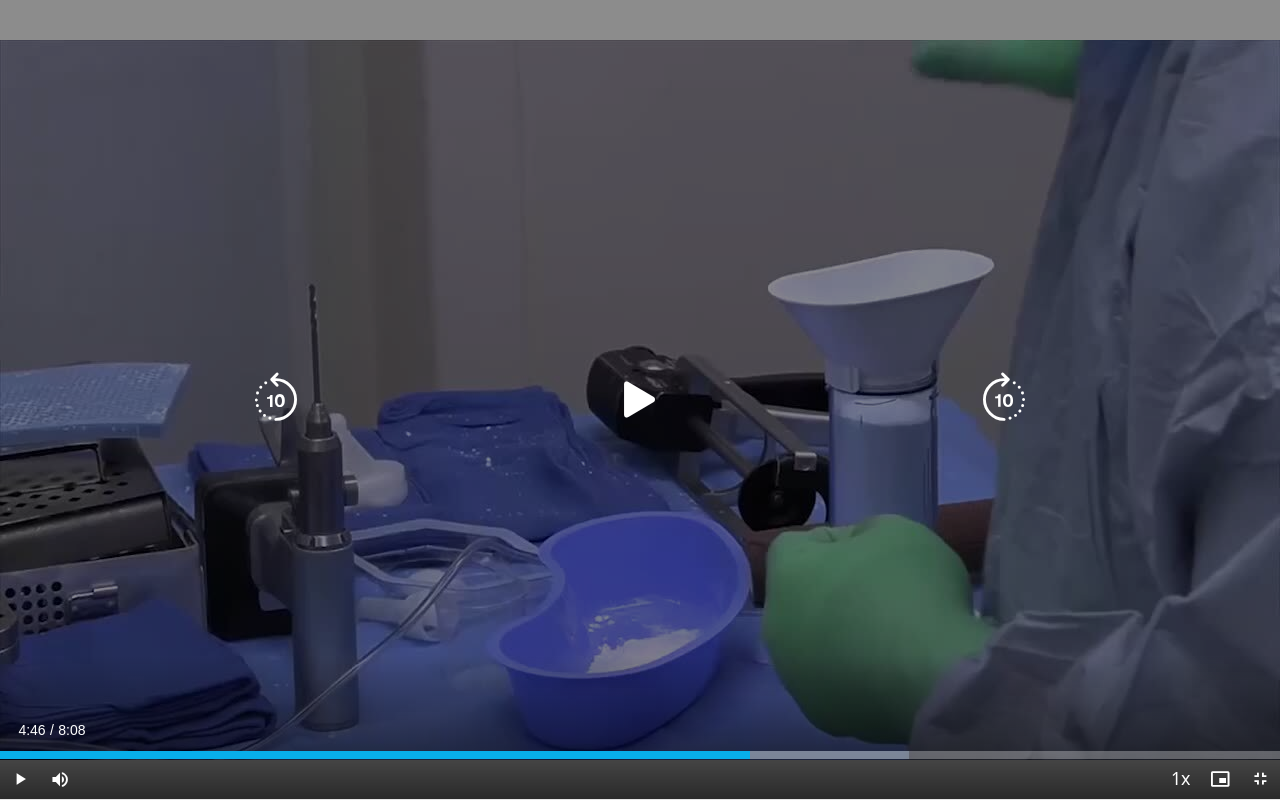click on "10 seconds
Tap to unmute" at bounding box center [640, 399] 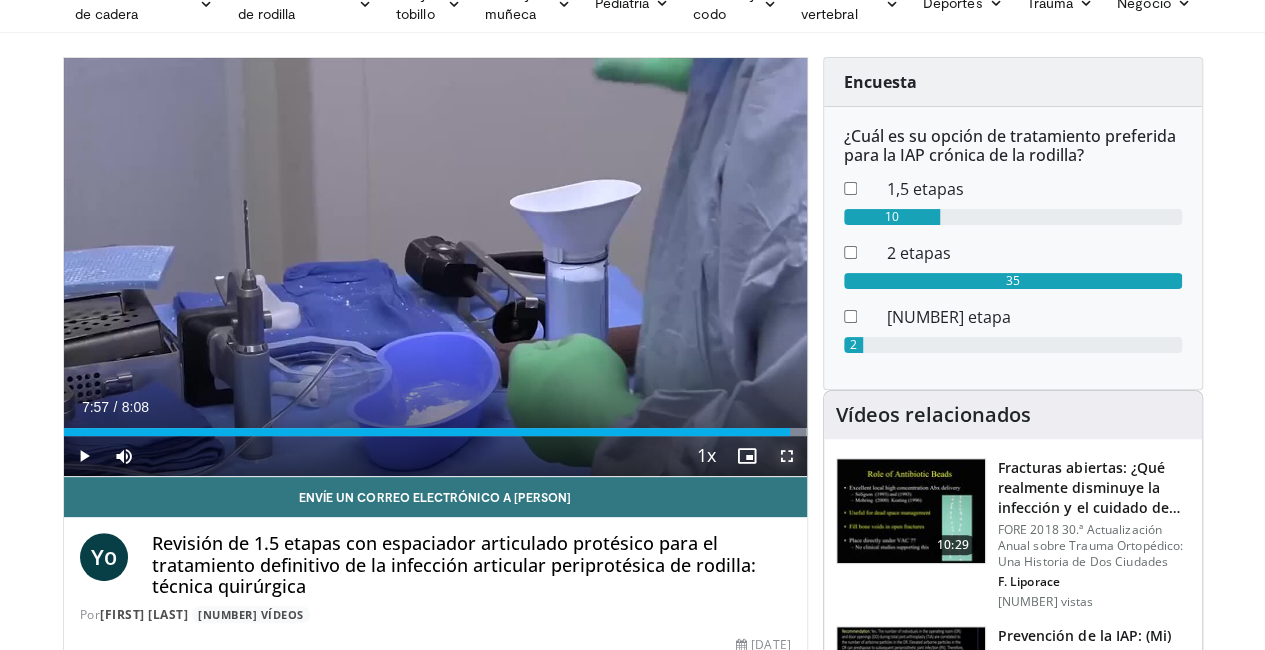 click at bounding box center (787, 456) 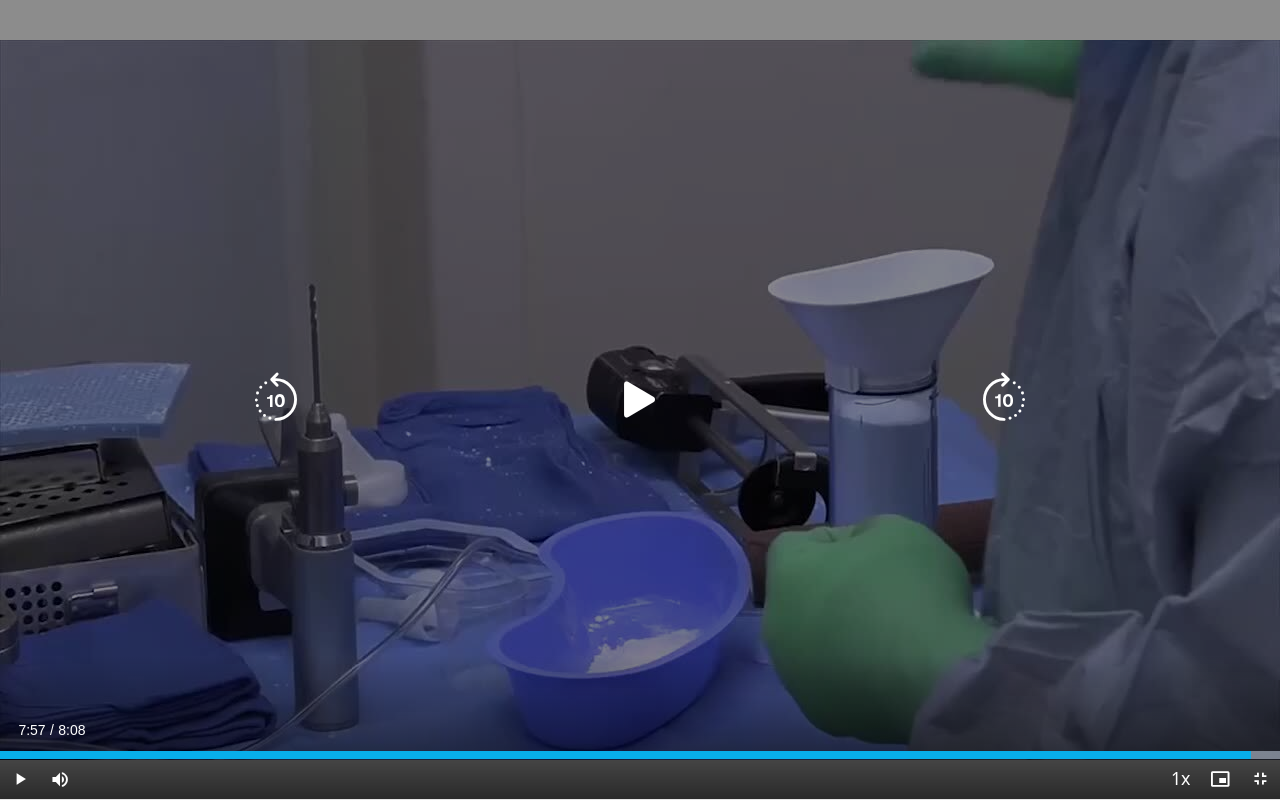 click on "10 seconds
Tap to unmute" at bounding box center (640, 399) 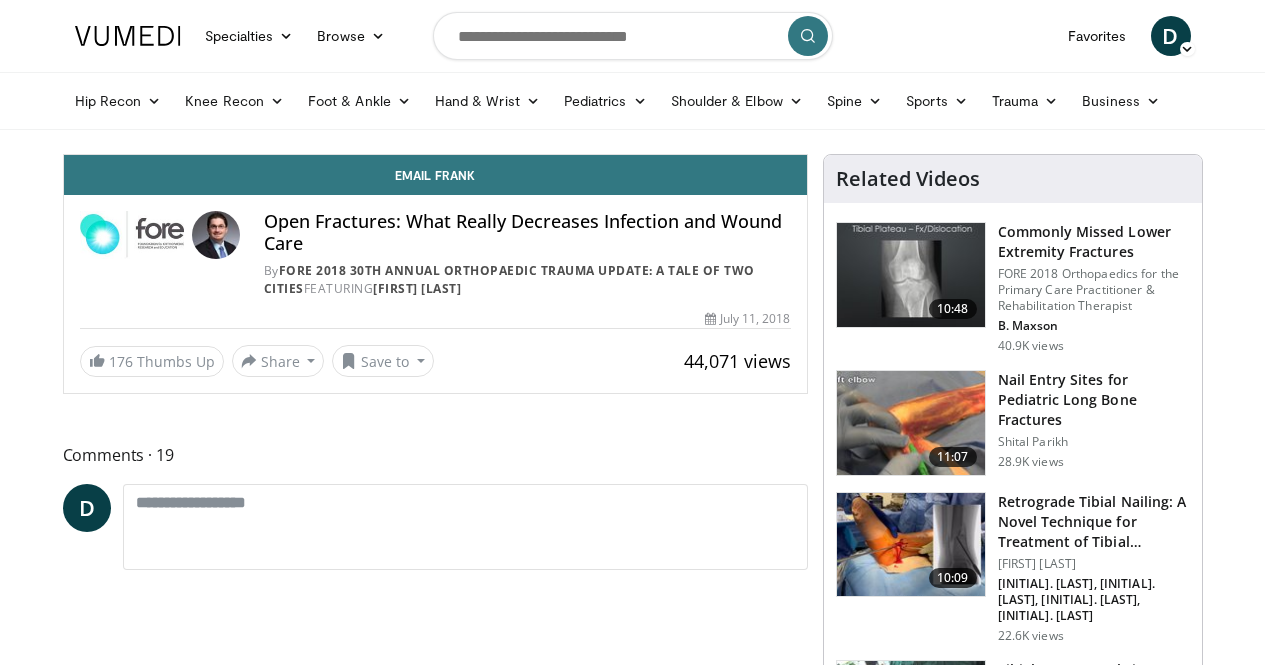 scroll, scrollTop: 0, scrollLeft: 0, axis: both 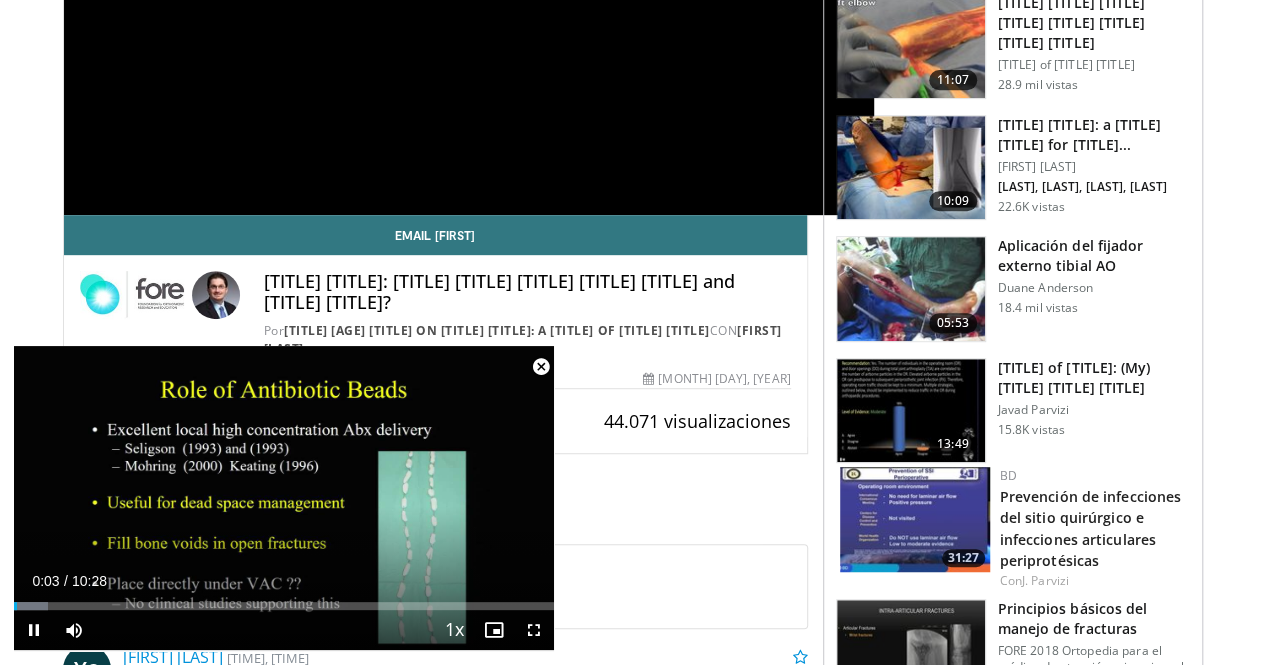 click at bounding box center [541, 367] 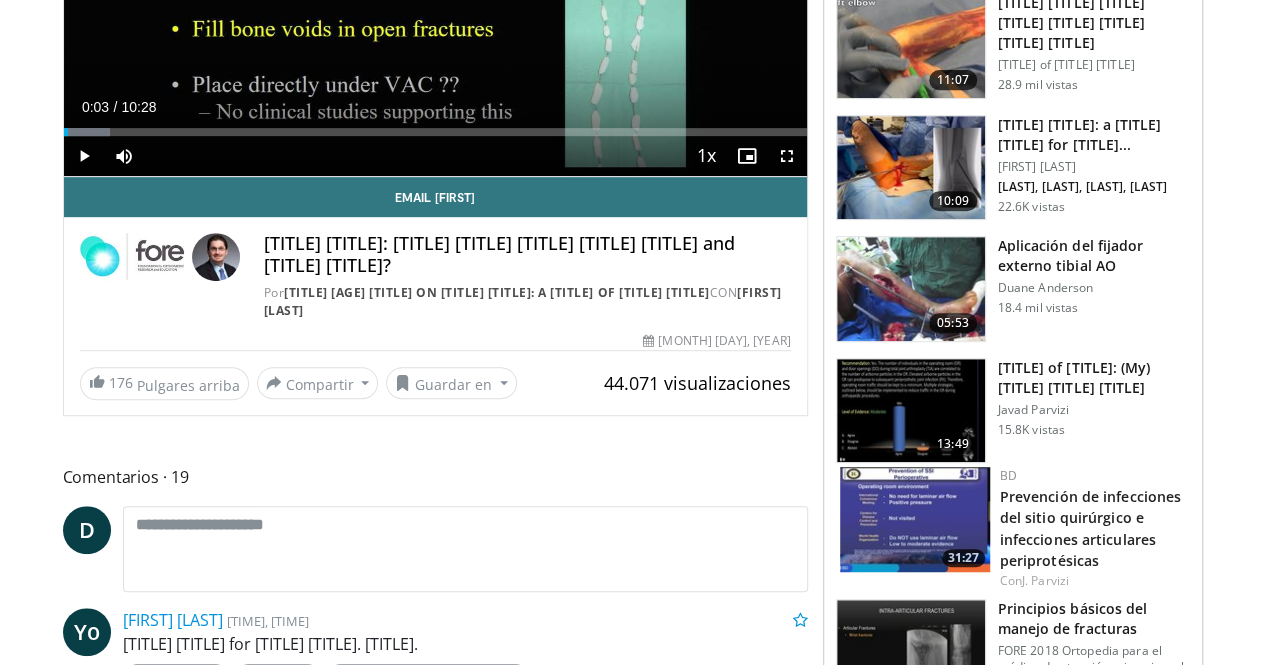 scroll, scrollTop: 100, scrollLeft: 0, axis: vertical 